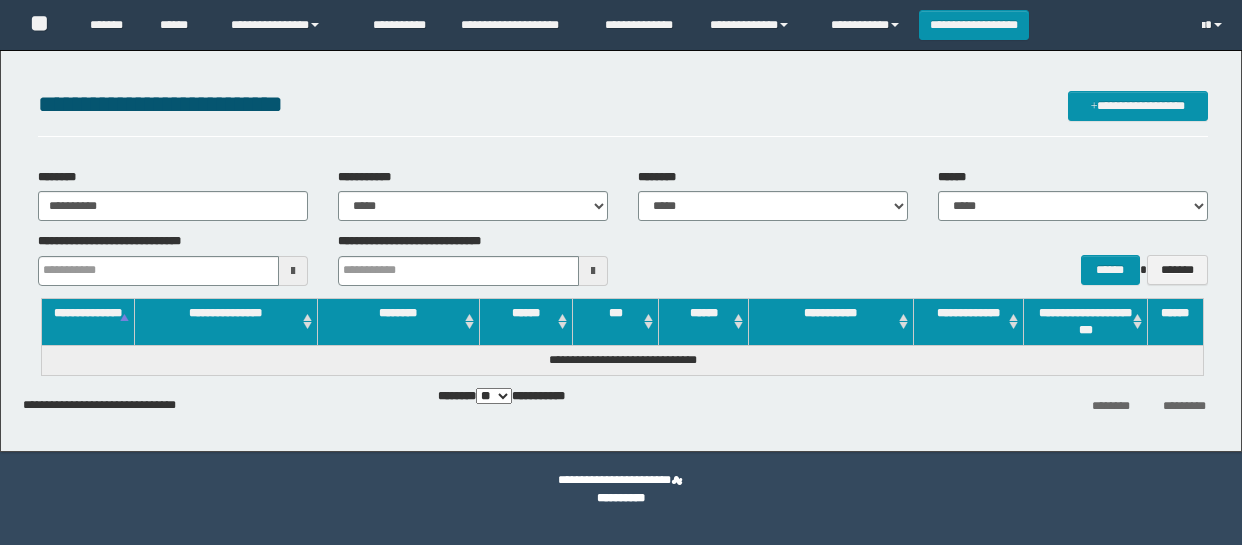 scroll, scrollTop: 0, scrollLeft: 0, axis: both 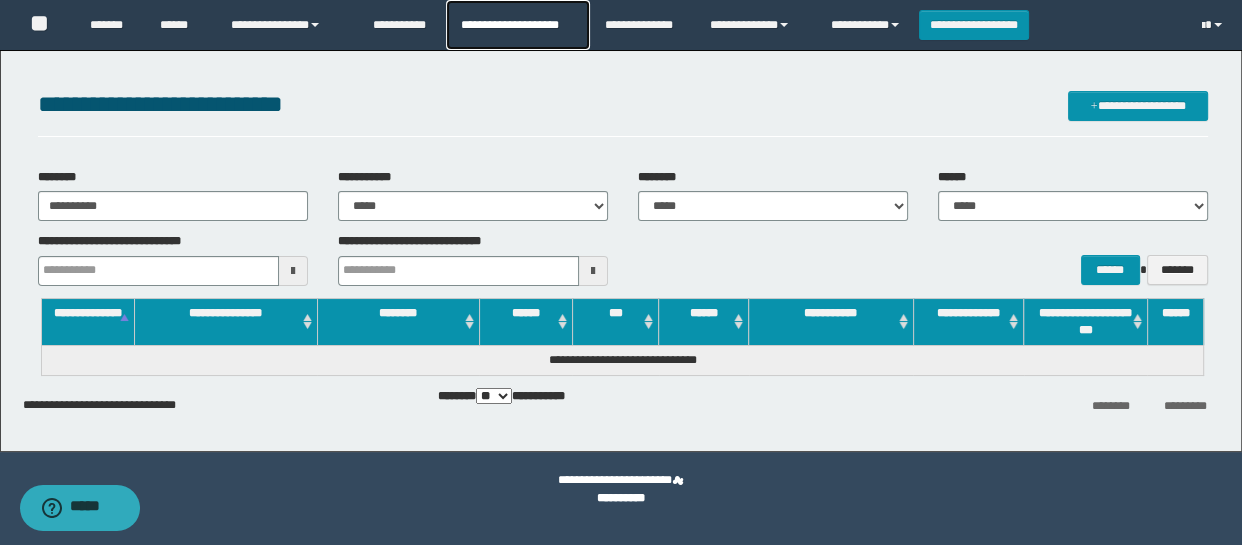click on "**********" at bounding box center [517, 25] 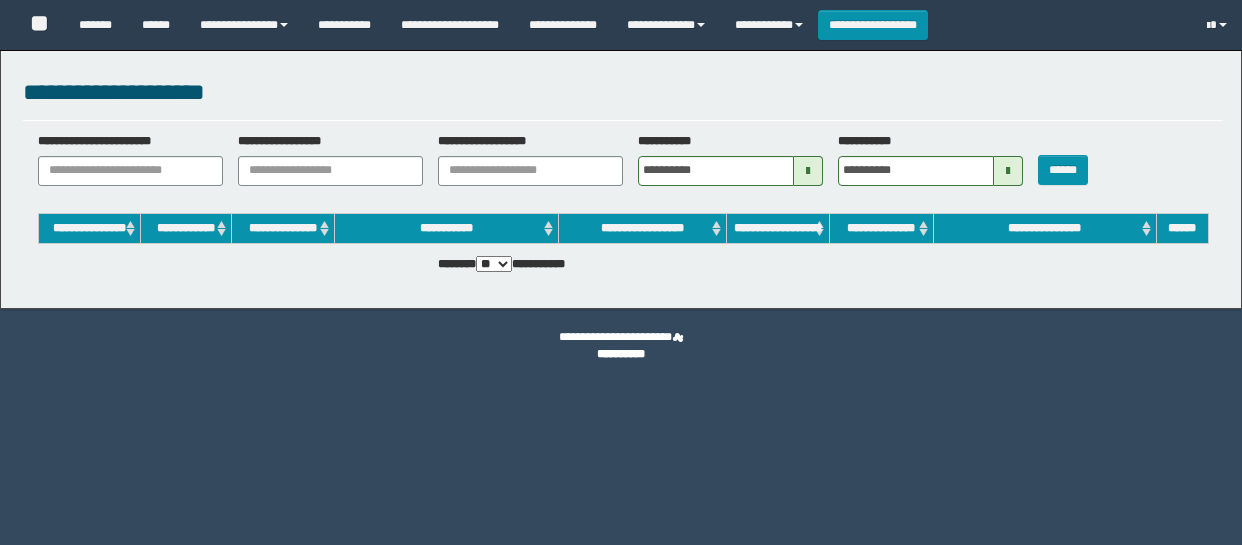 click on "**********" at bounding box center [130, 171] 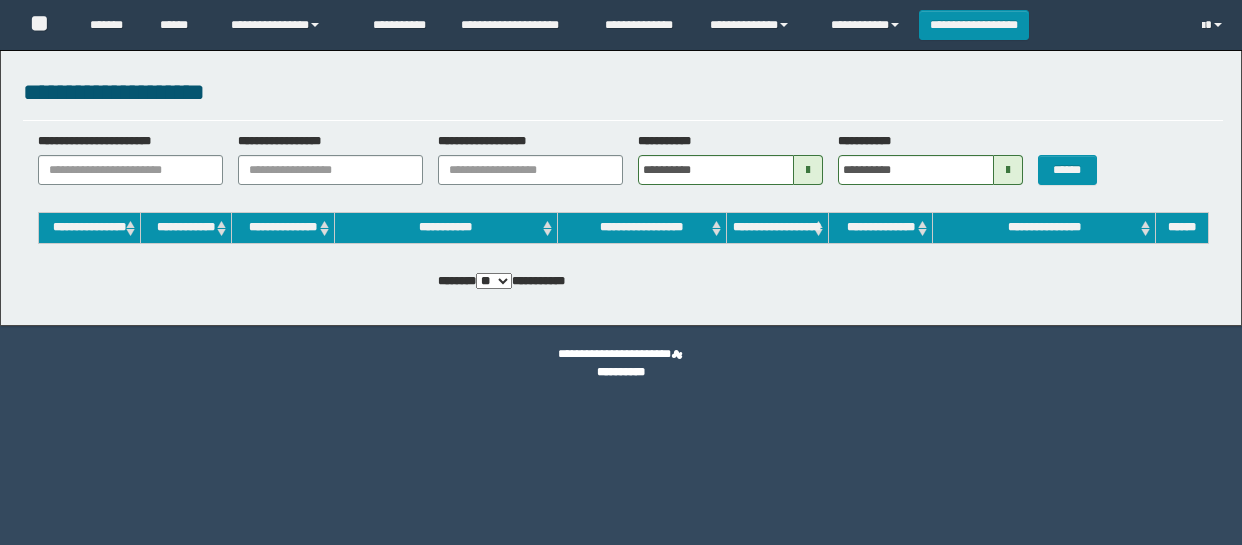 scroll, scrollTop: 0, scrollLeft: 0, axis: both 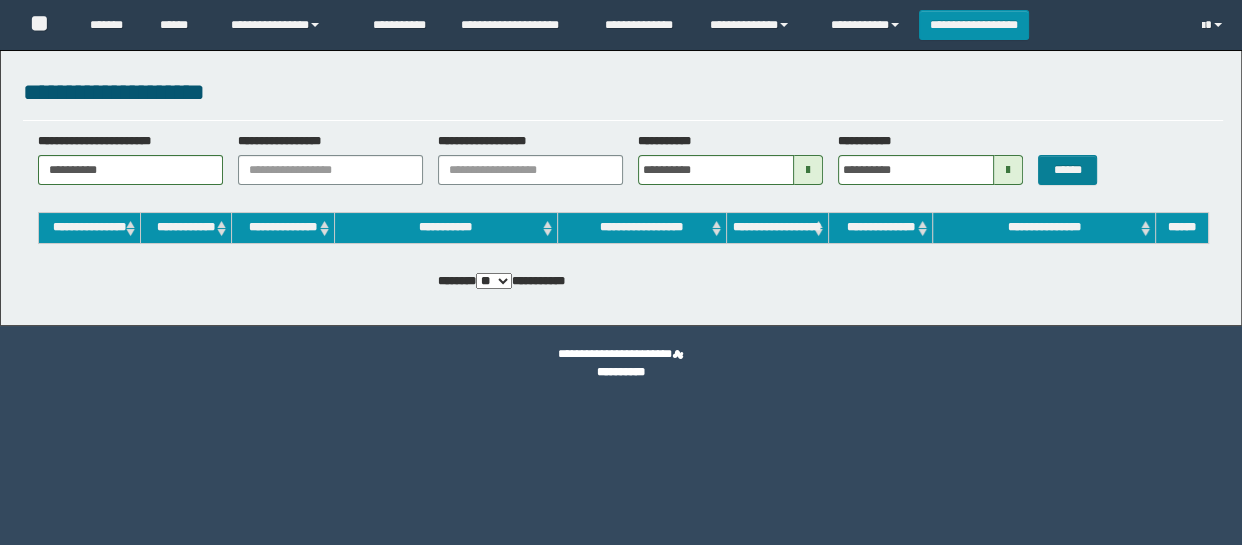 type on "**********" 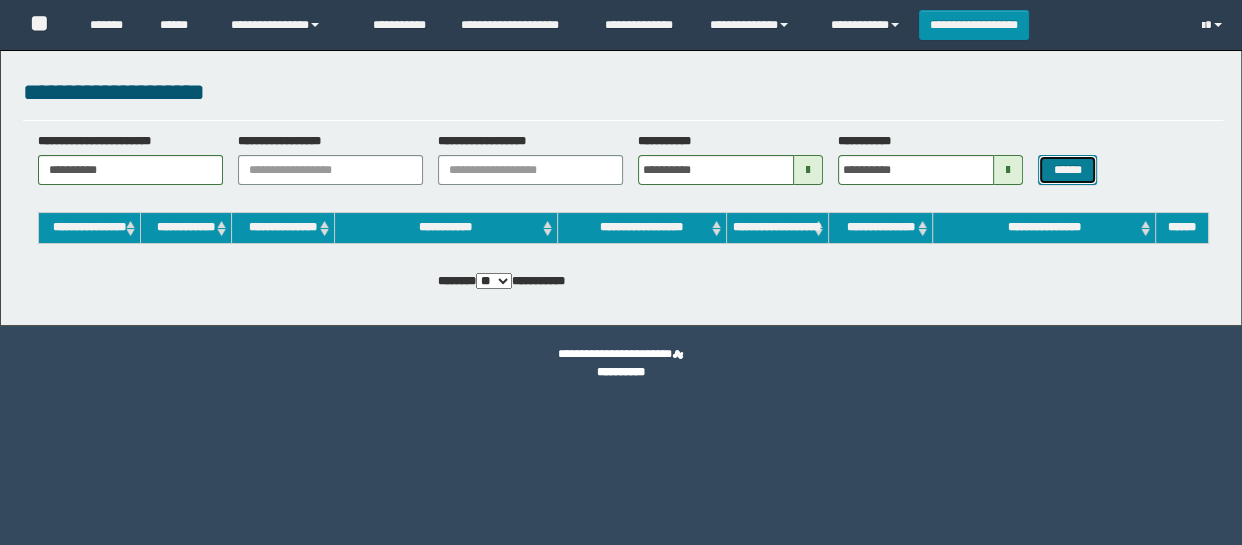 click on "******" at bounding box center [1067, 170] 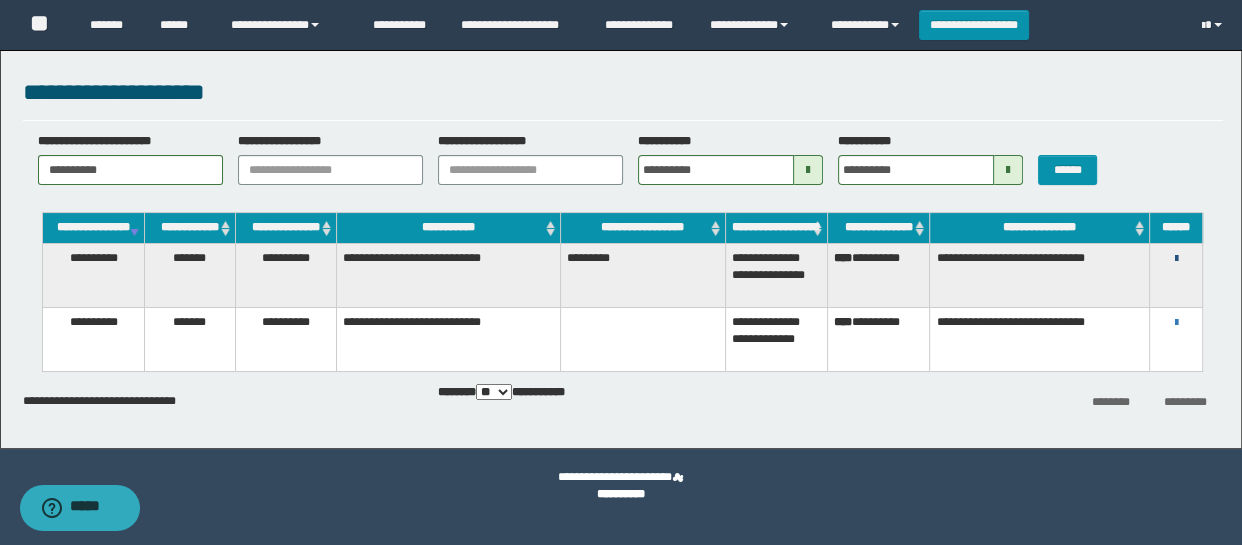 click at bounding box center (1176, 259) 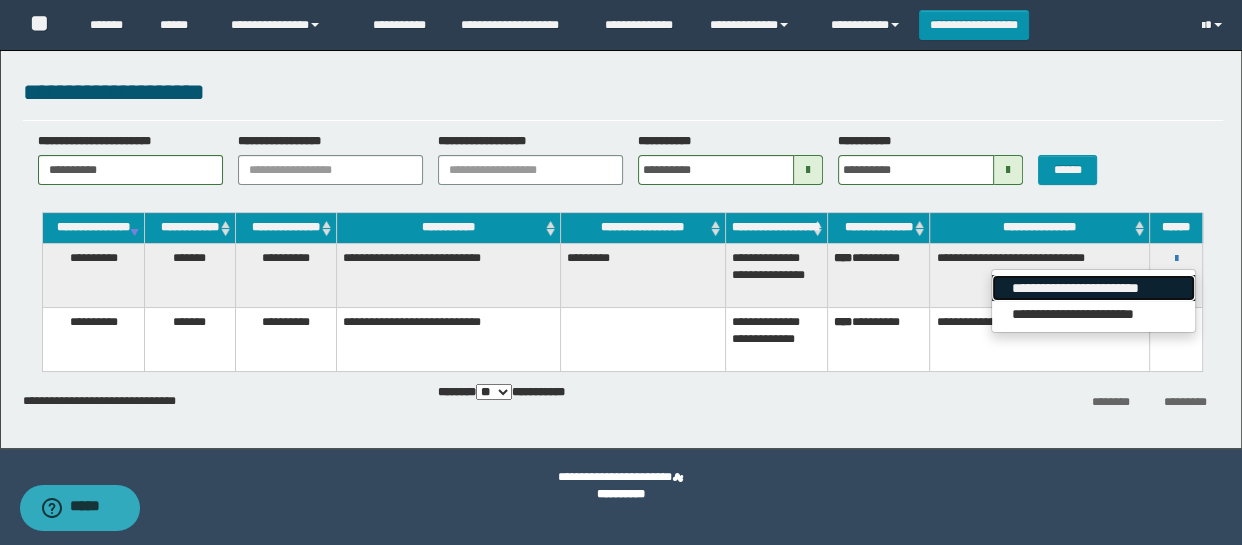click on "**********" at bounding box center (1093, 288) 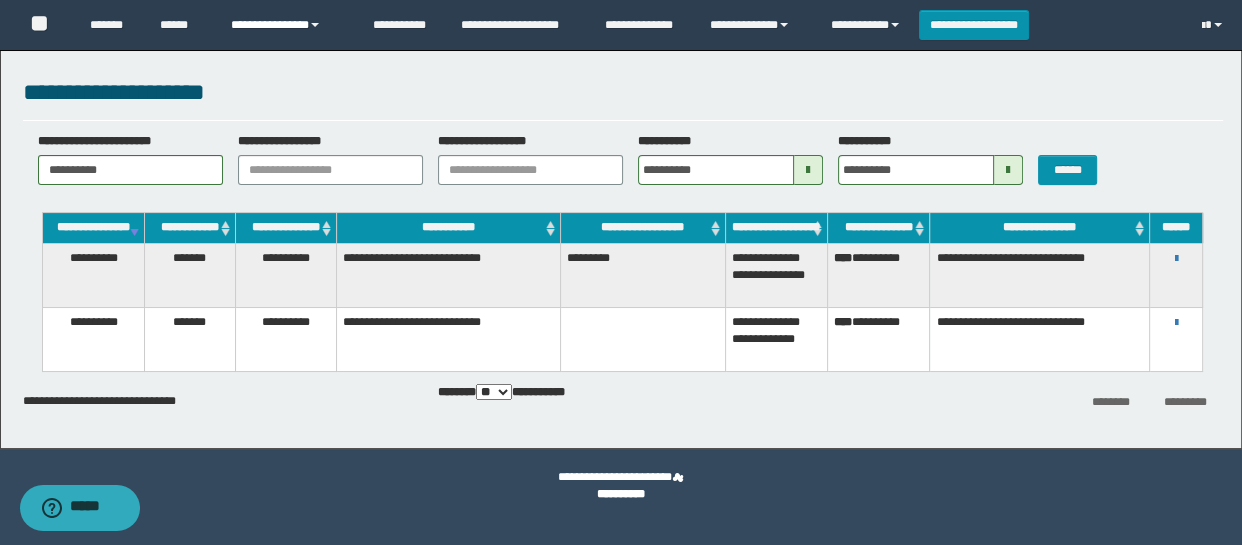 click on "**********" at bounding box center [287, 25] 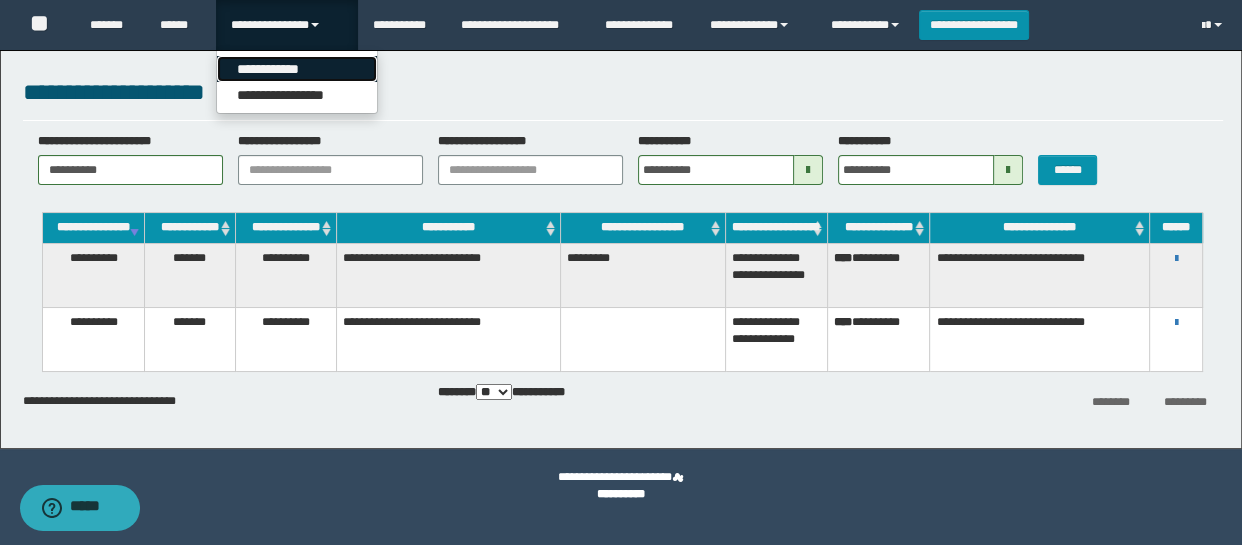 click on "**********" at bounding box center (297, 69) 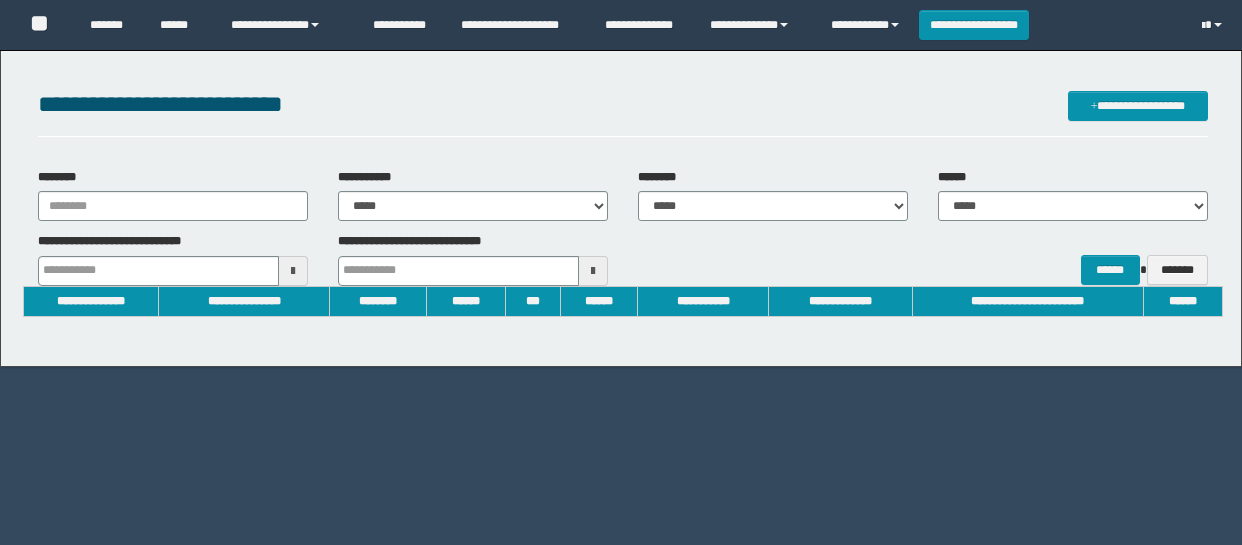 scroll, scrollTop: 0, scrollLeft: 0, axis: both 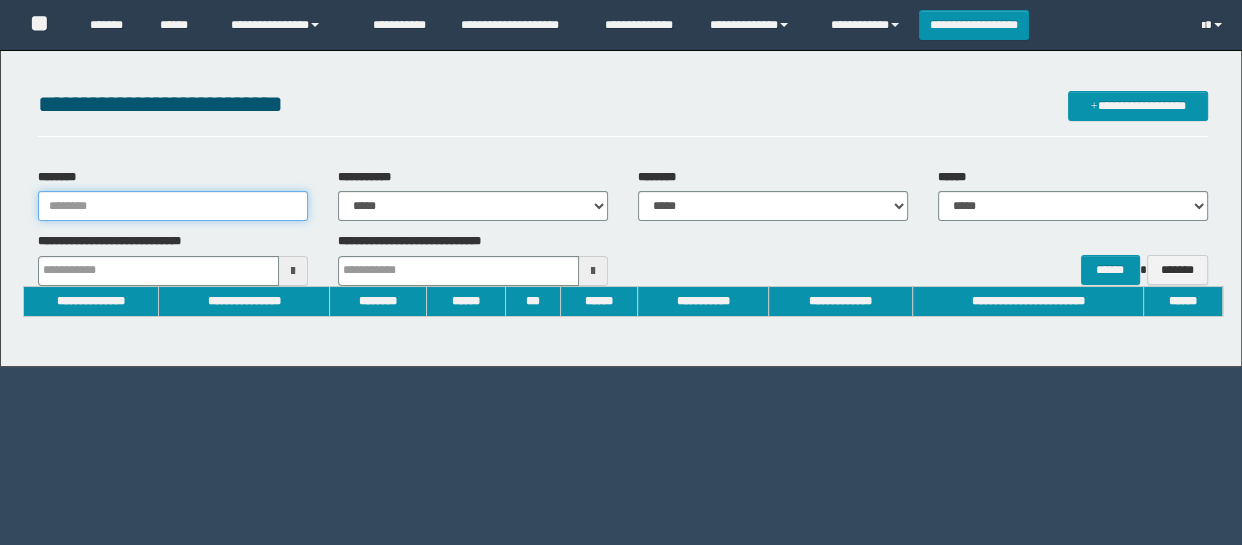 type on "**********" 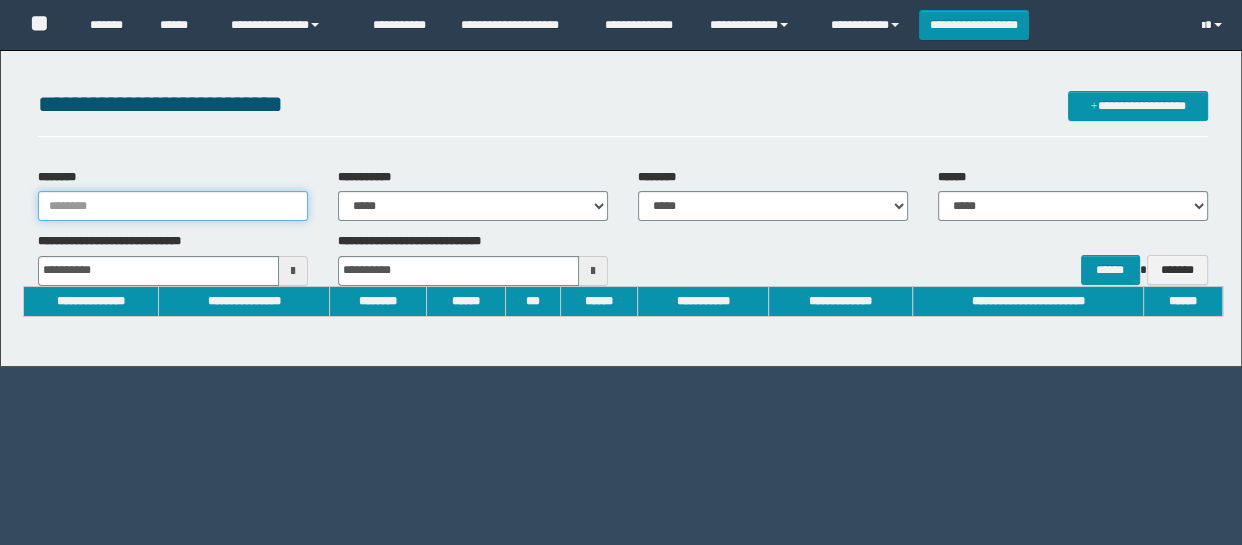 click on "********" at bounding box center (173, 206) 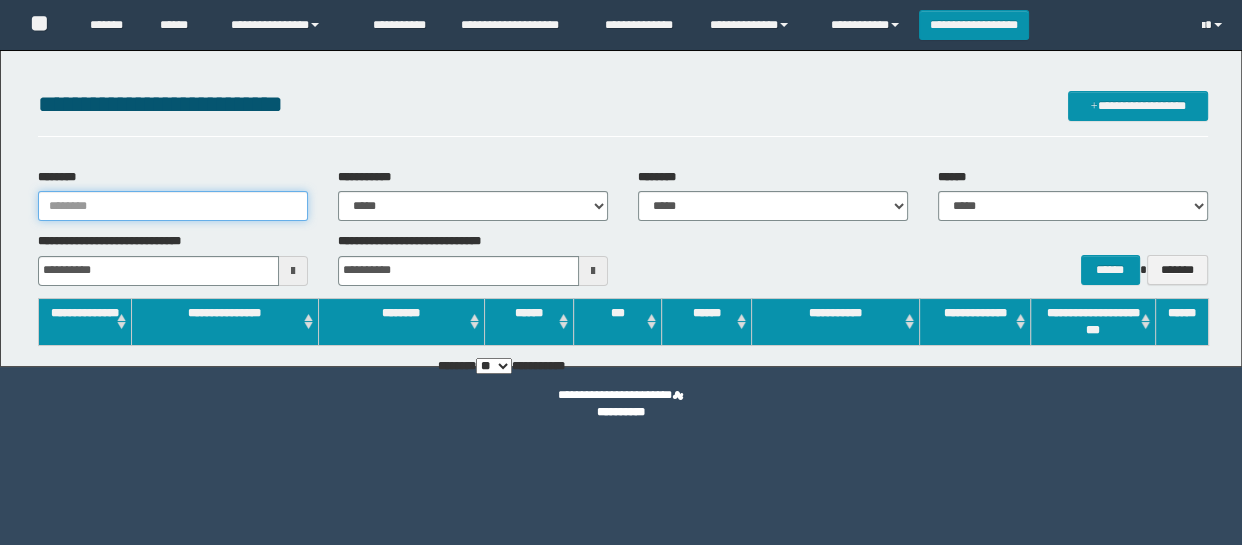 scroll, scrollTop: 0, scrollLeft: 0, axis: both 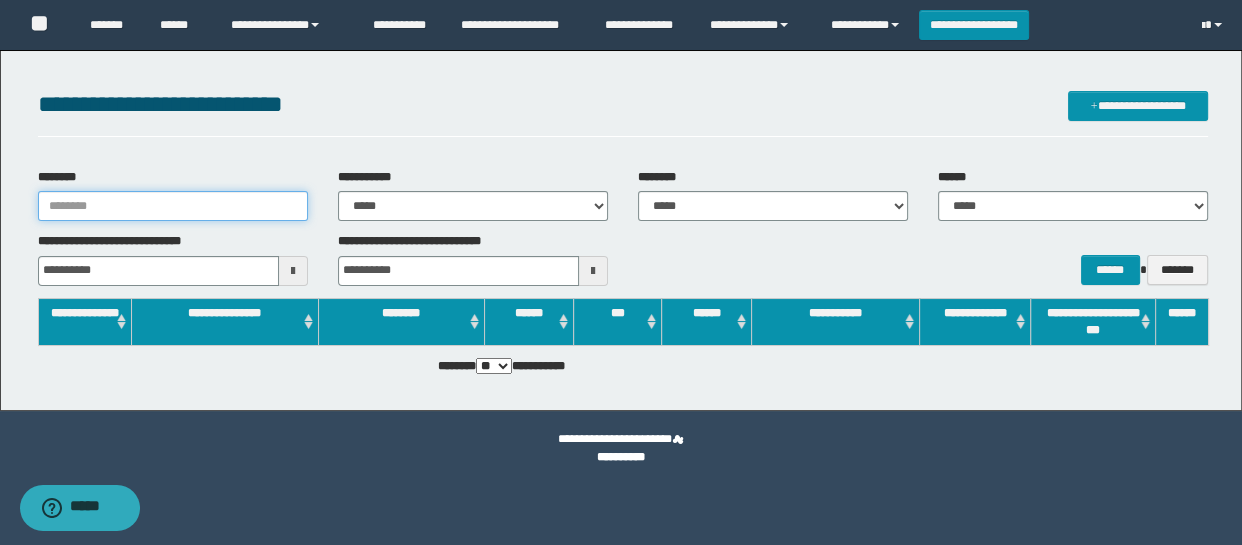 paste on "**********" 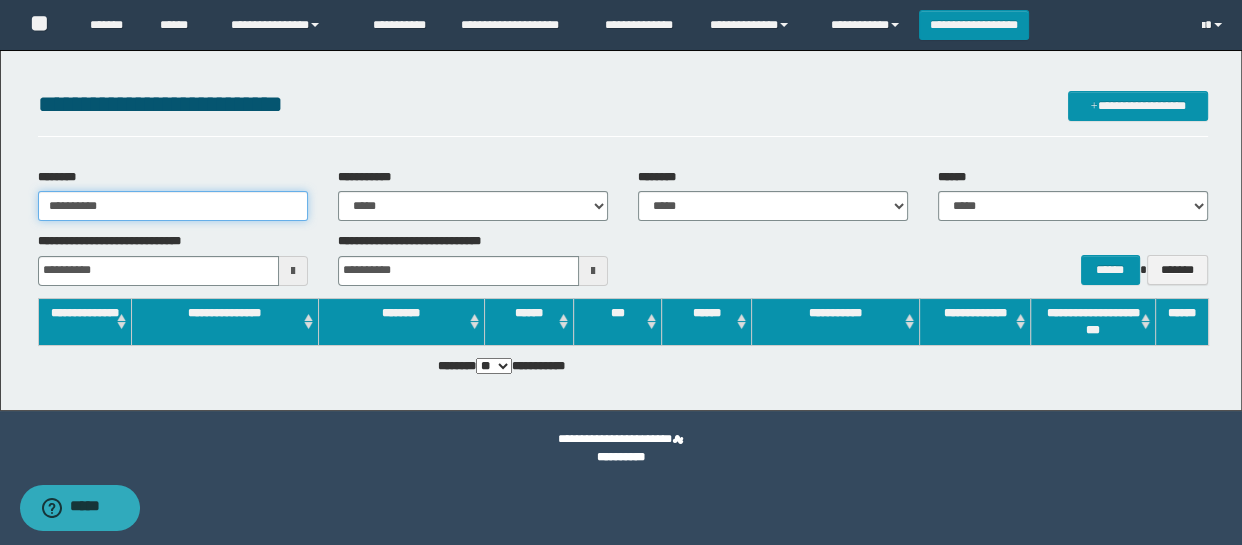 type 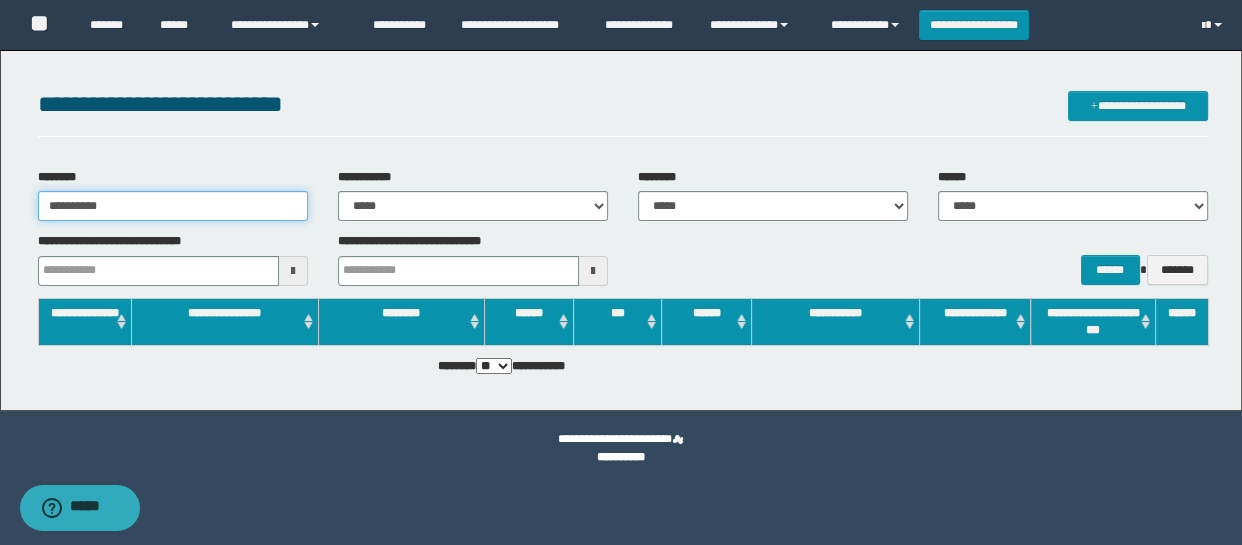 type 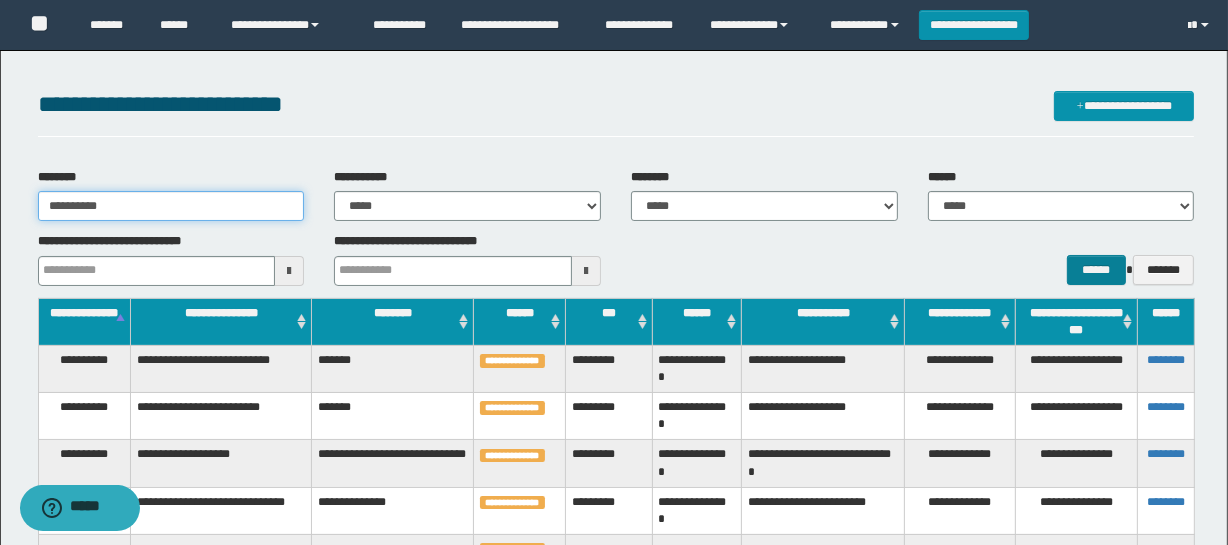 type on "**********" 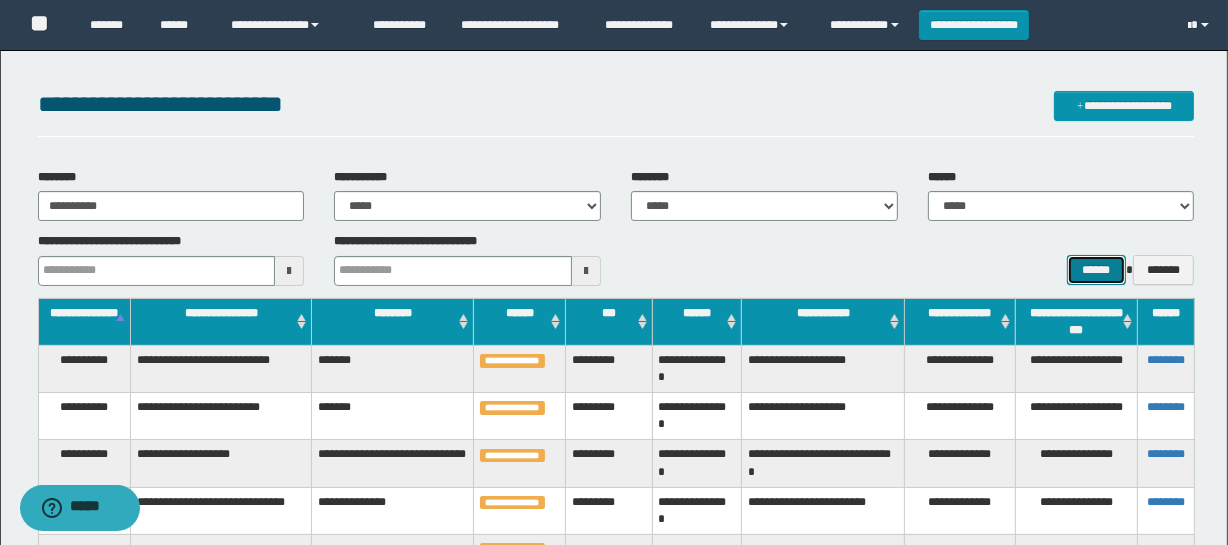 click on "******" at bounding box center (1096, 270) 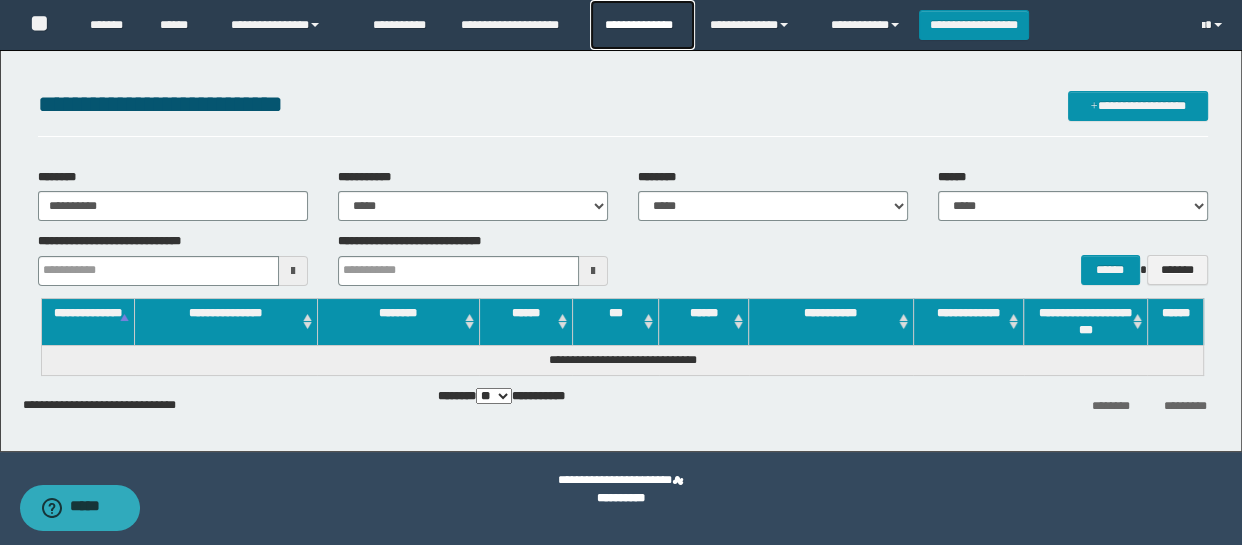 click on "**********" at bounding box center [642, 25] 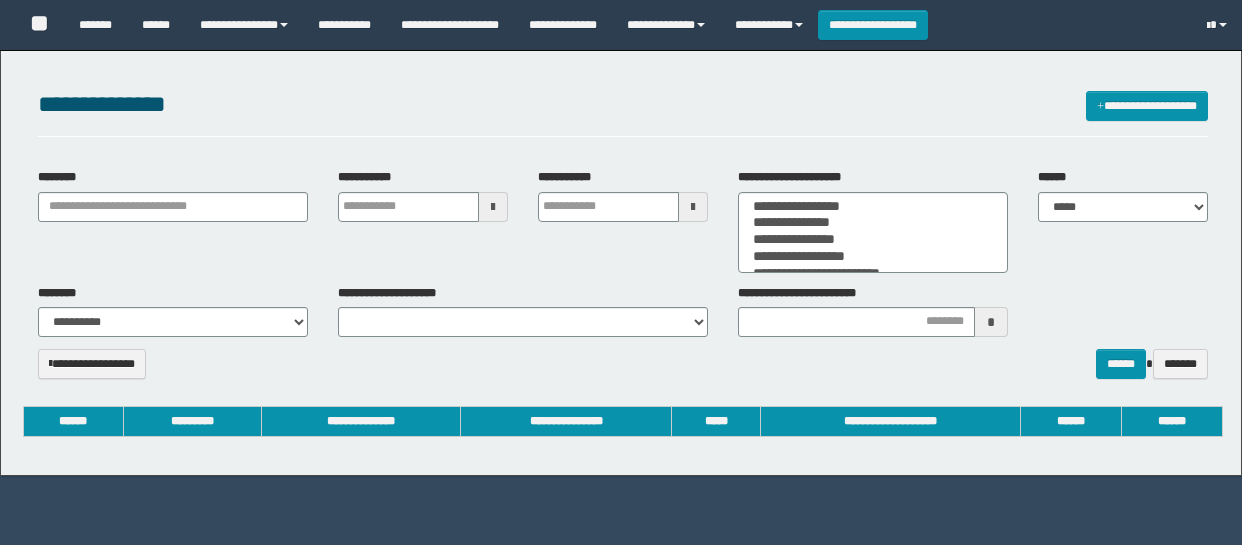 select 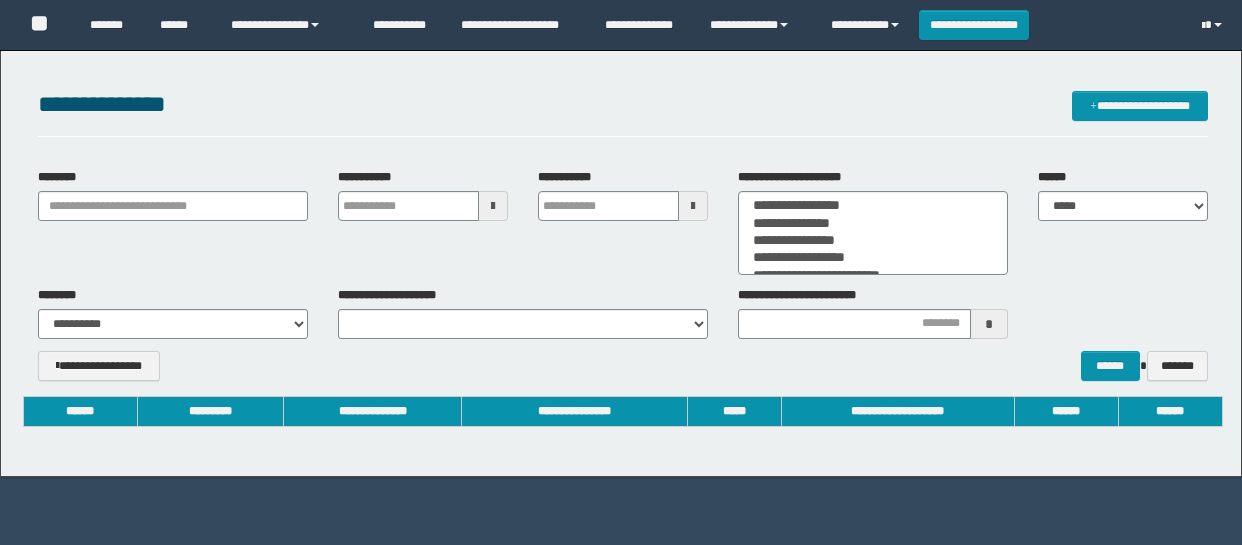 scroll, scrollTop: 0, scrollLeft: 0, axis: both 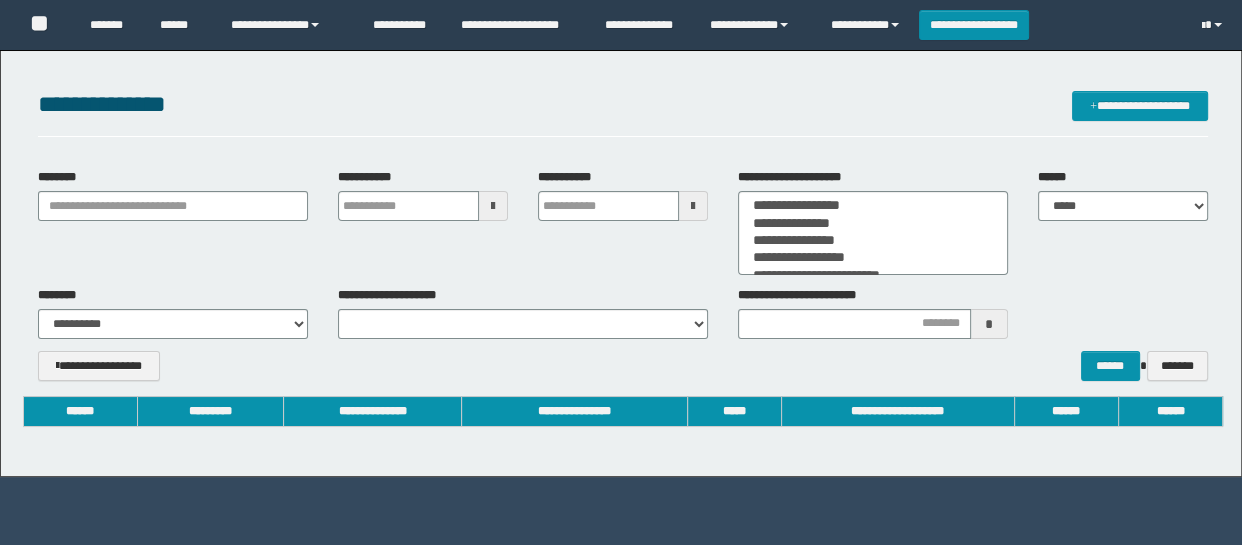 type 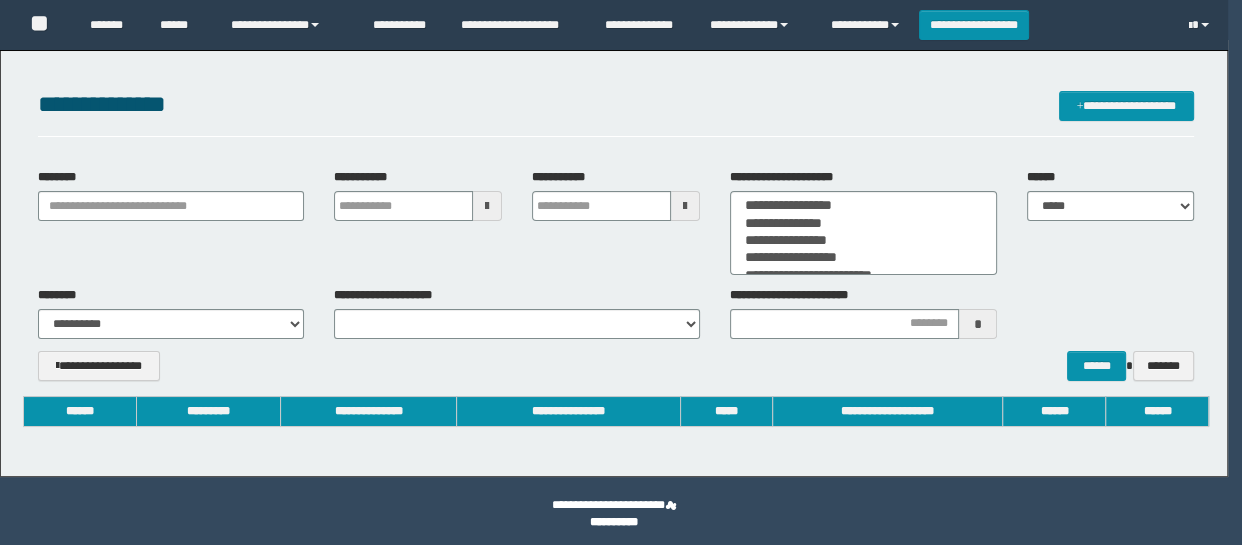scroll, scrollTop: 0, scrollLeft: 0, axis: both 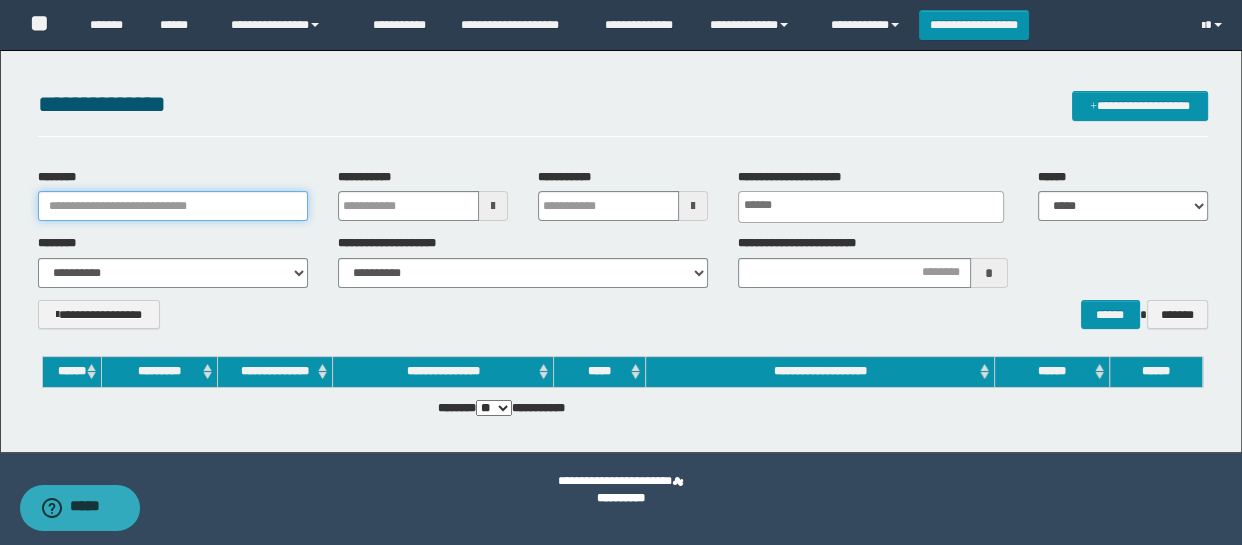 click on "********" at bounding box center [173, 206] 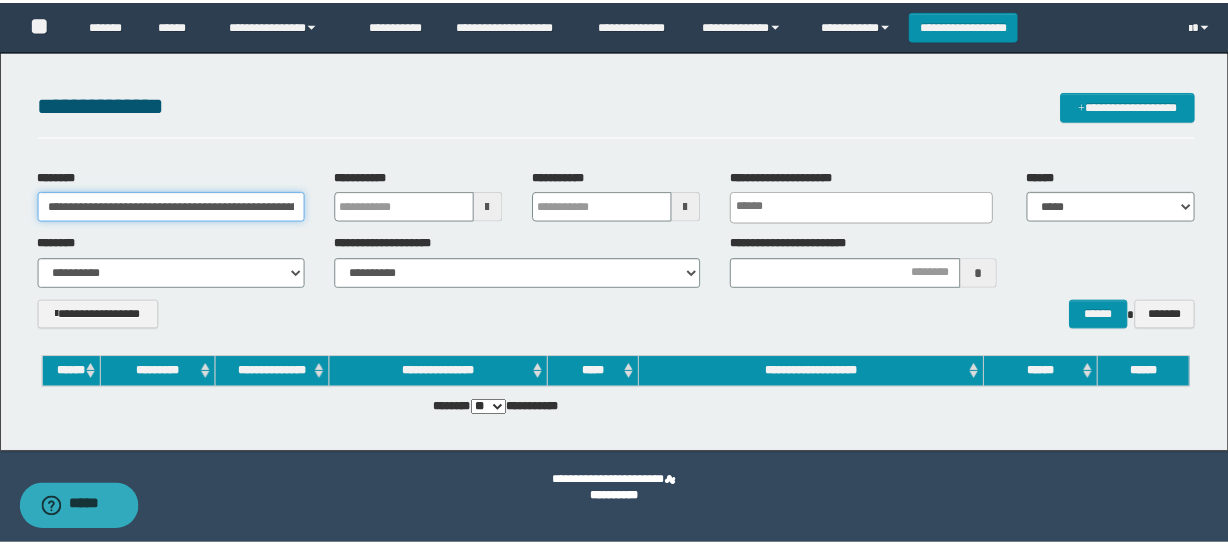 scroll, scrollTop: 0, scrollLeft: 660, axis: horizontal 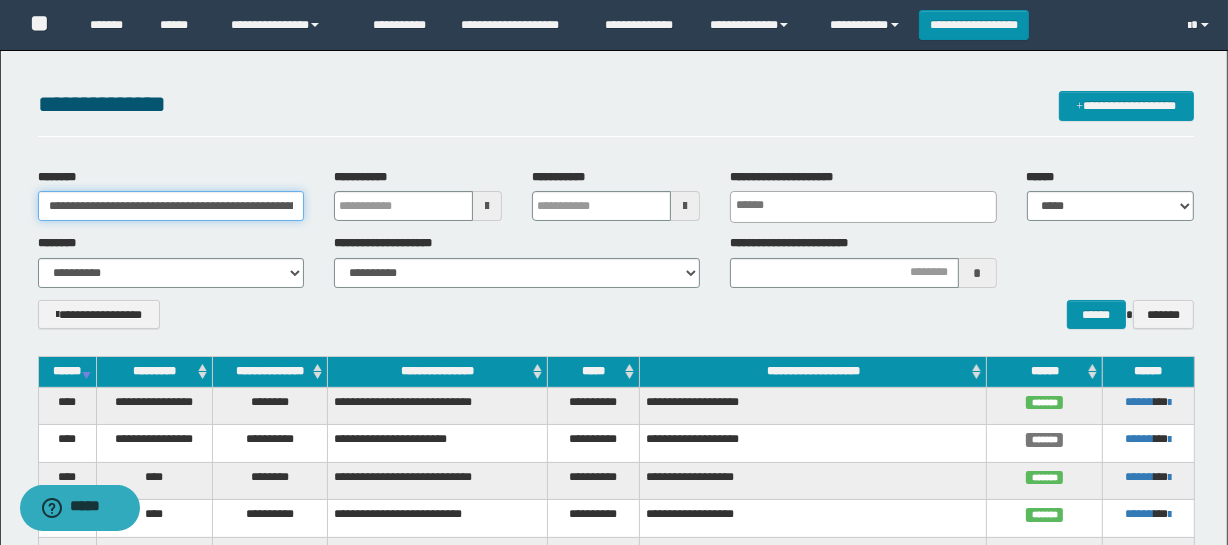 drag, startPoint x: 284, startPoint y: 205, endPoint x: -61, endPoint y: 161, distance: 347.7945 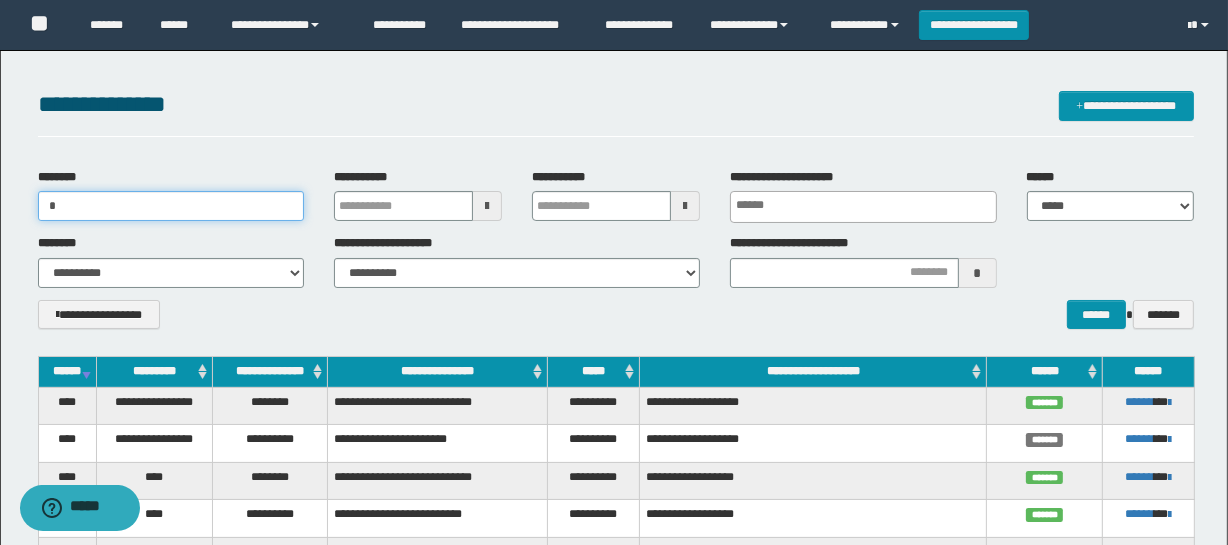 drag, startPoint x: 95, startPoint y: 202, endPoint x: -84, endPoint y: 171, distance: 181.66452 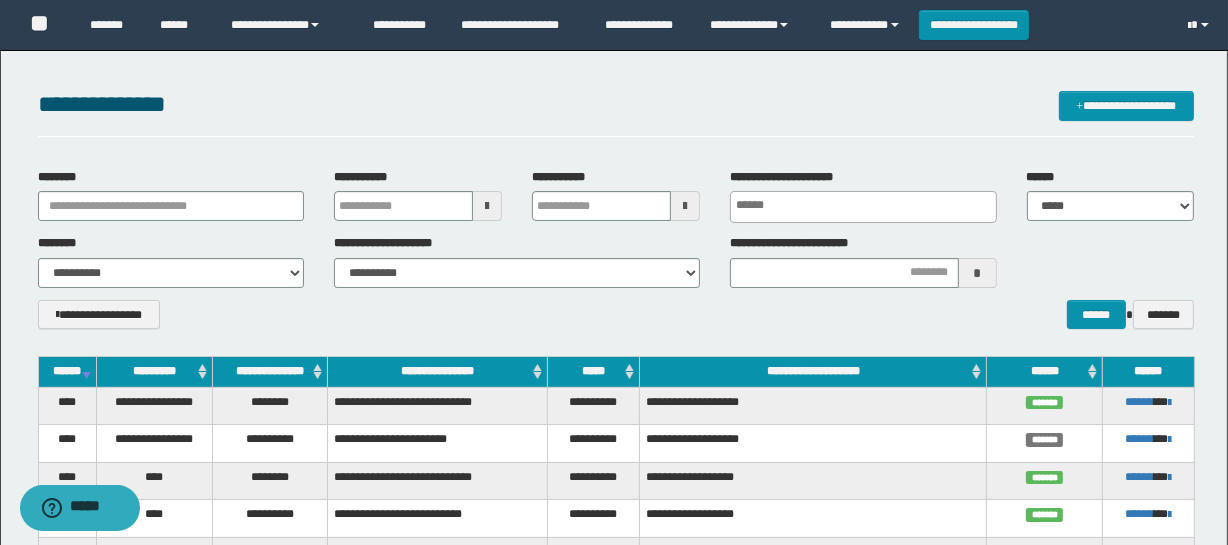 type 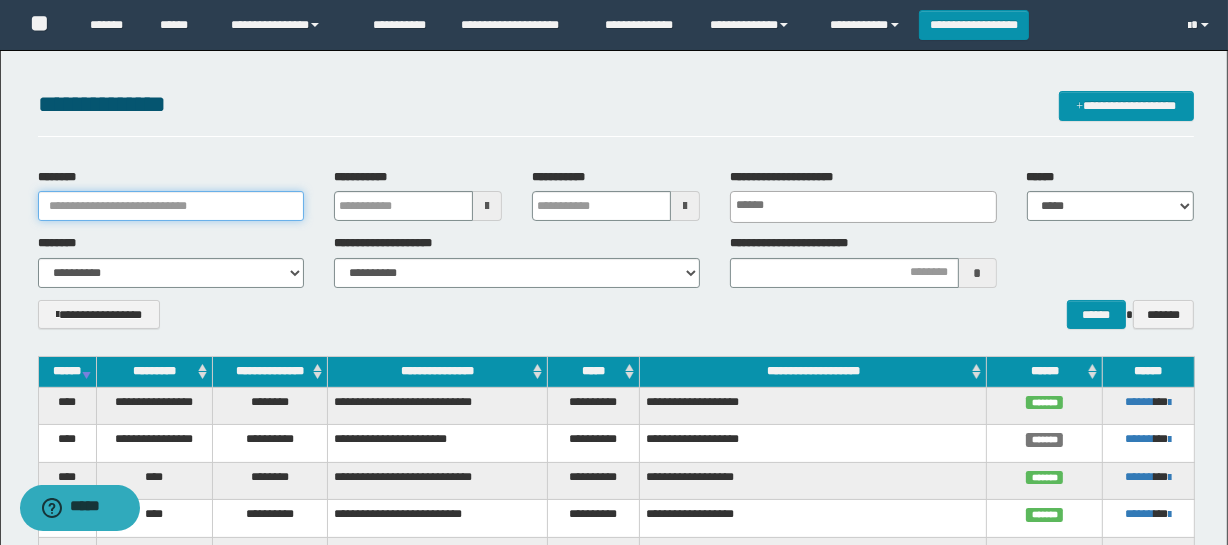 click on "********" at bounding box center (171, 206) 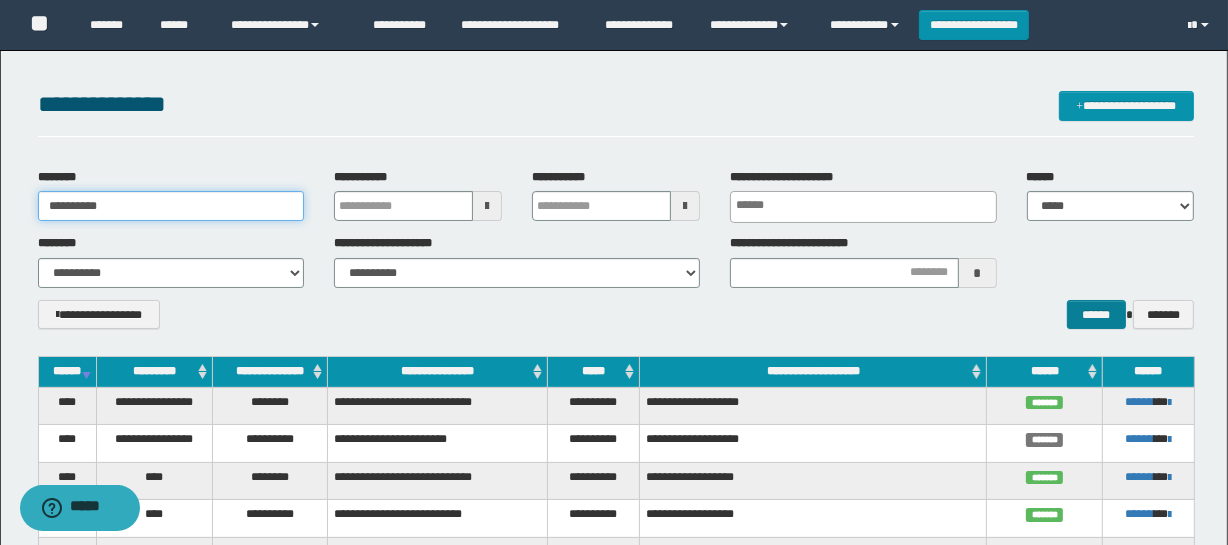 type on "**********" 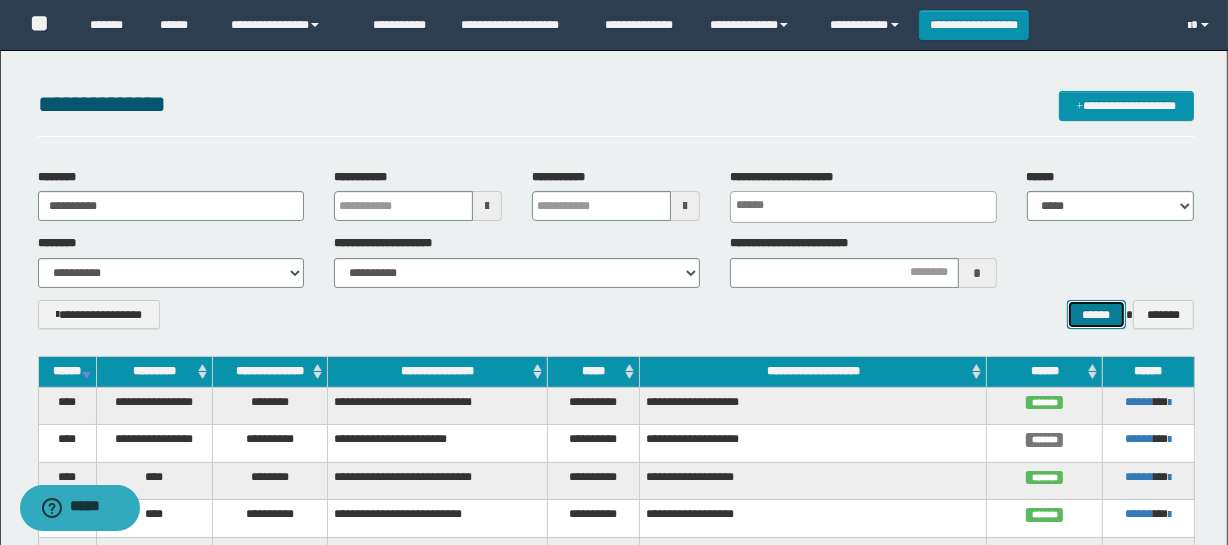 click on "******" at bounding box center (1096, 315) 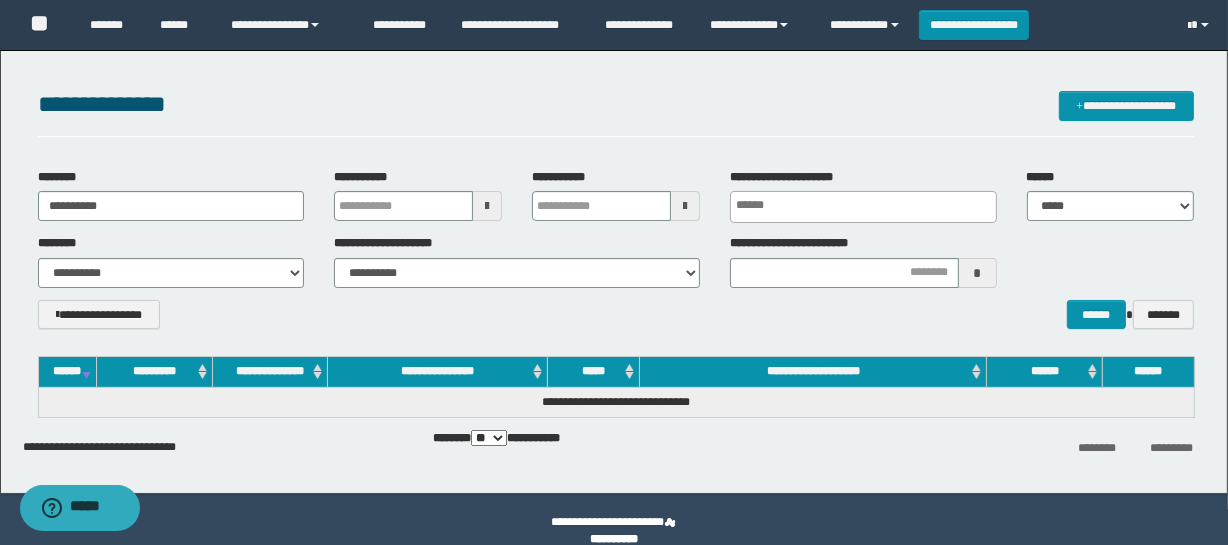 type 